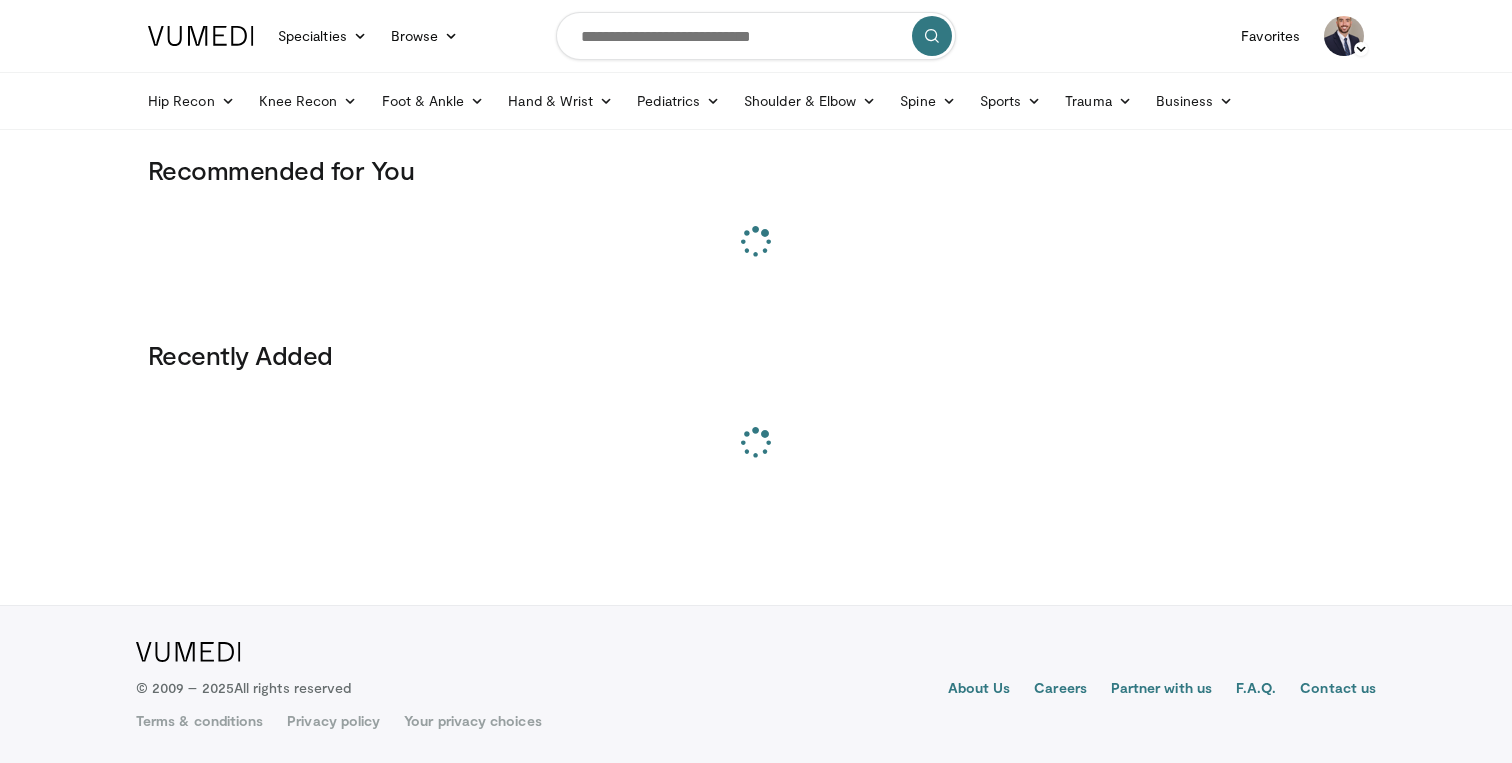 scroll, scrollTop: 0, scrollLeft: 0, axis: both 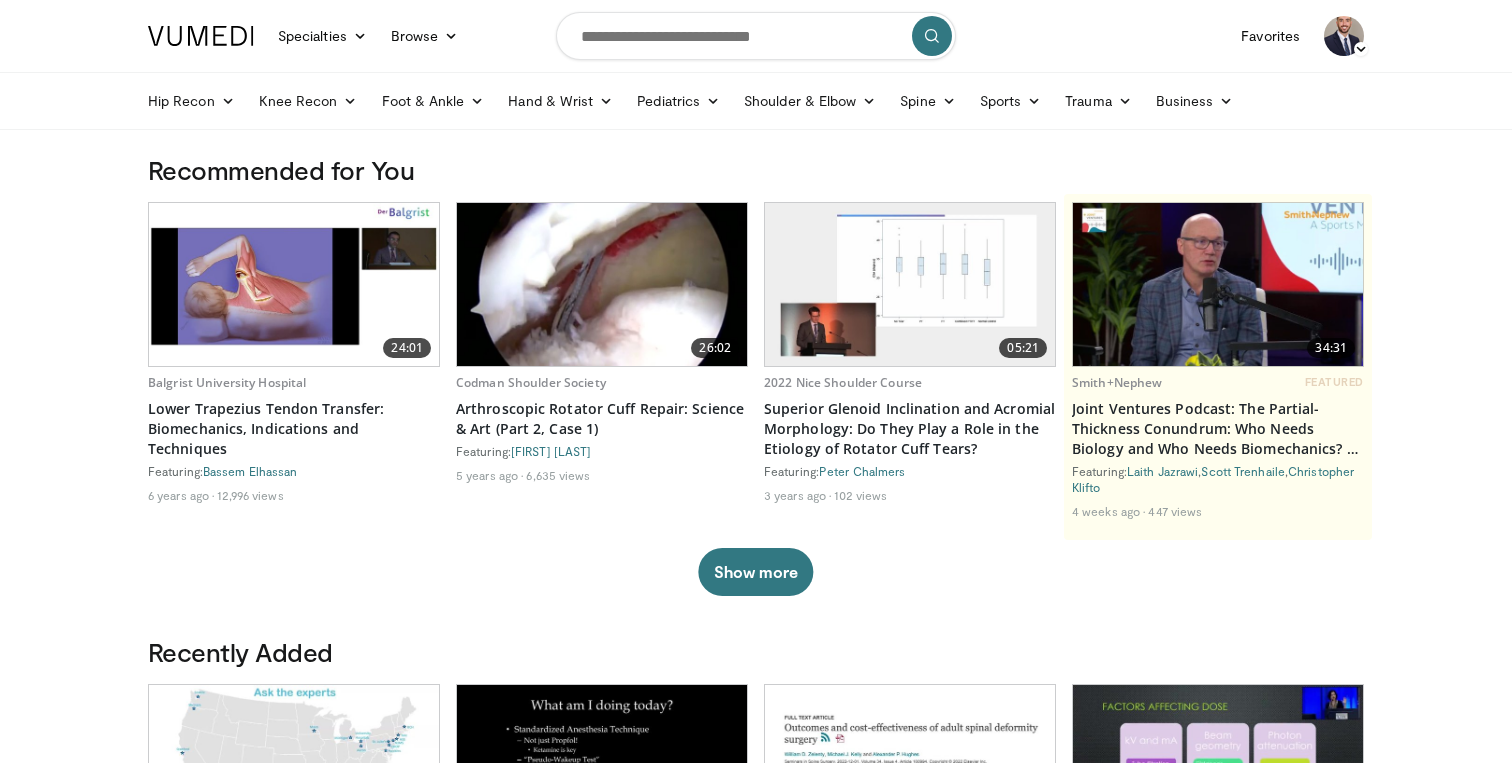 click at bounding box center (756, 36) 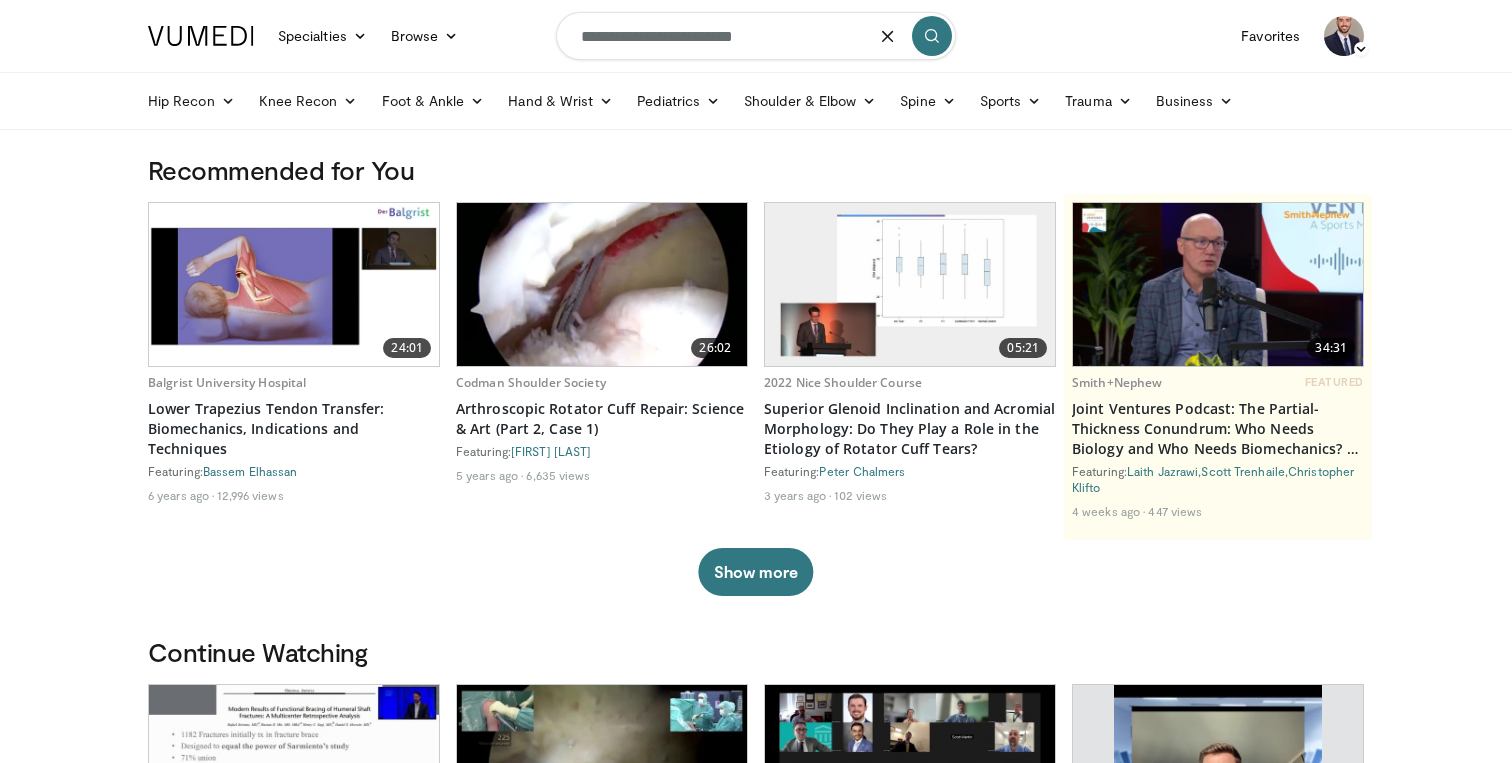 type on "**********" 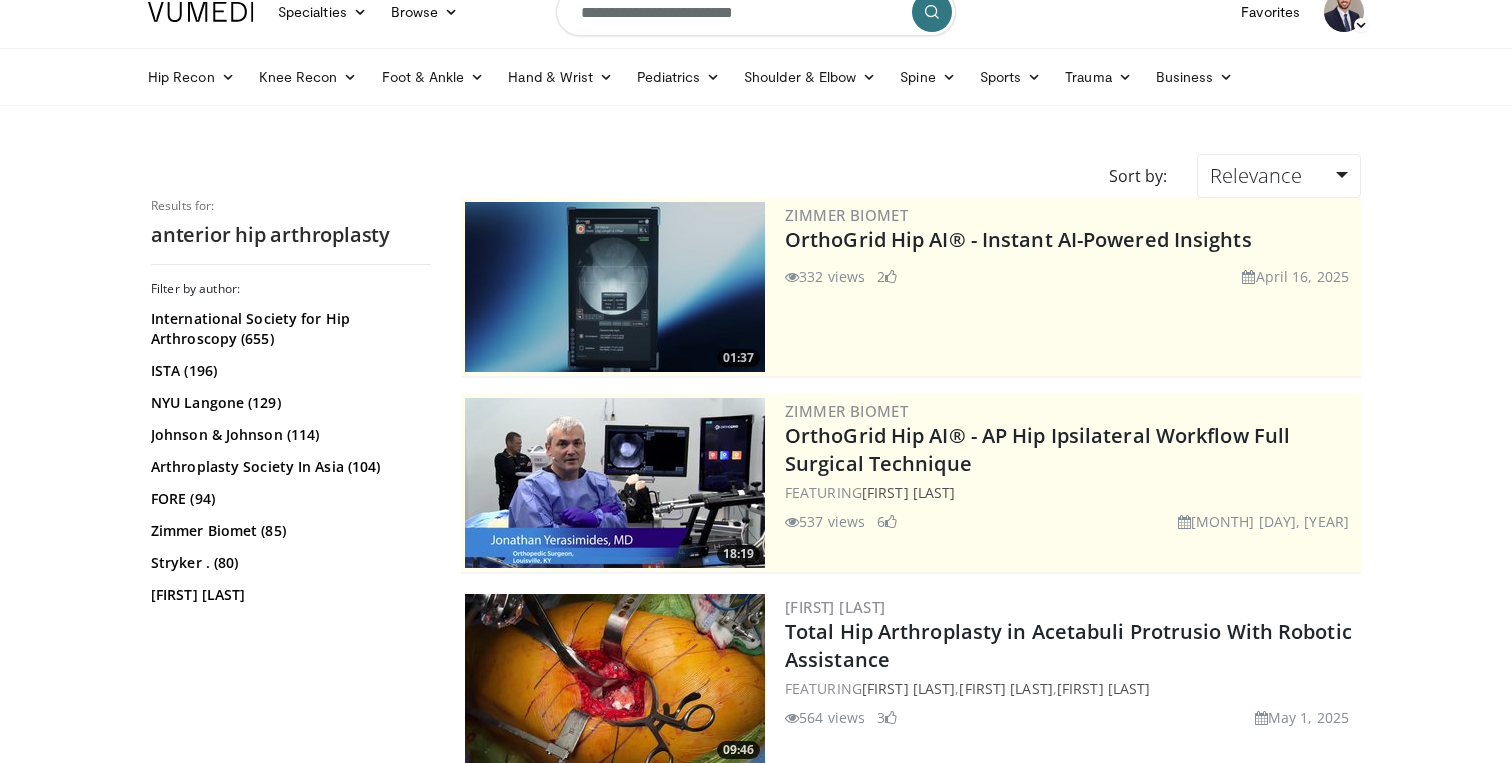 scroll, scrollTop: 0, scrollLeft: 0, axis: both 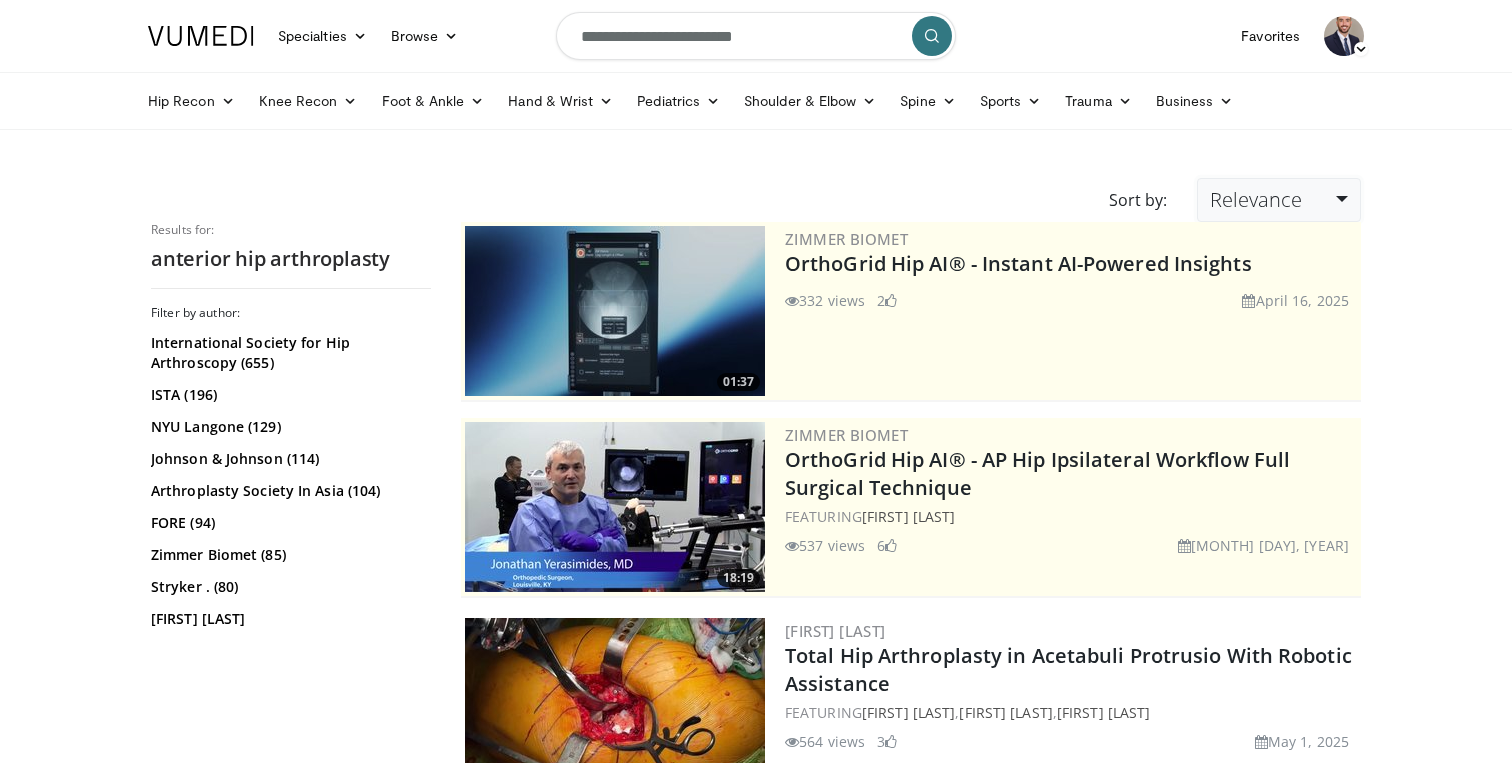 click on "Relevance" at bounding box center [1279, 200] 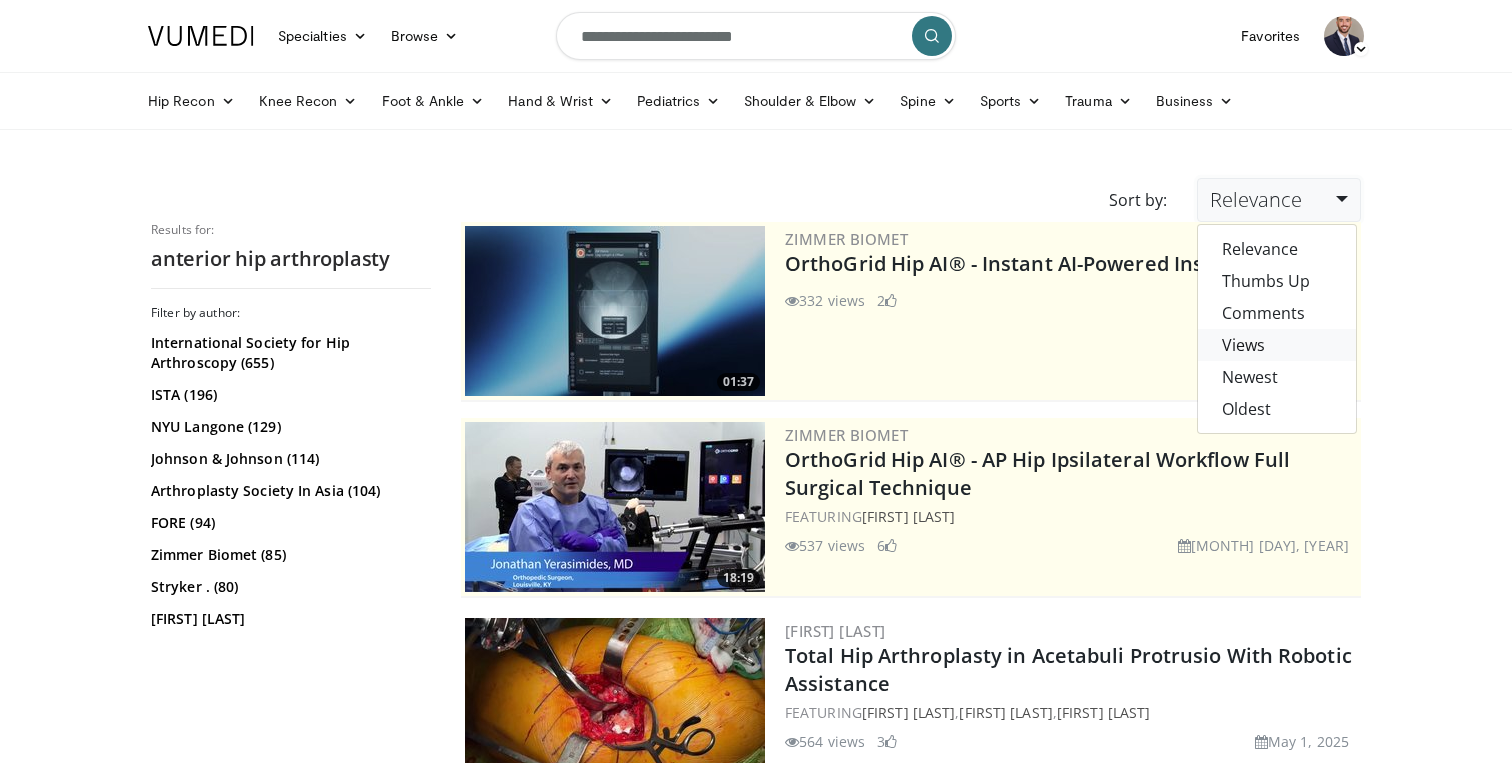 click on "Views" at bounding box center (1277, 345) 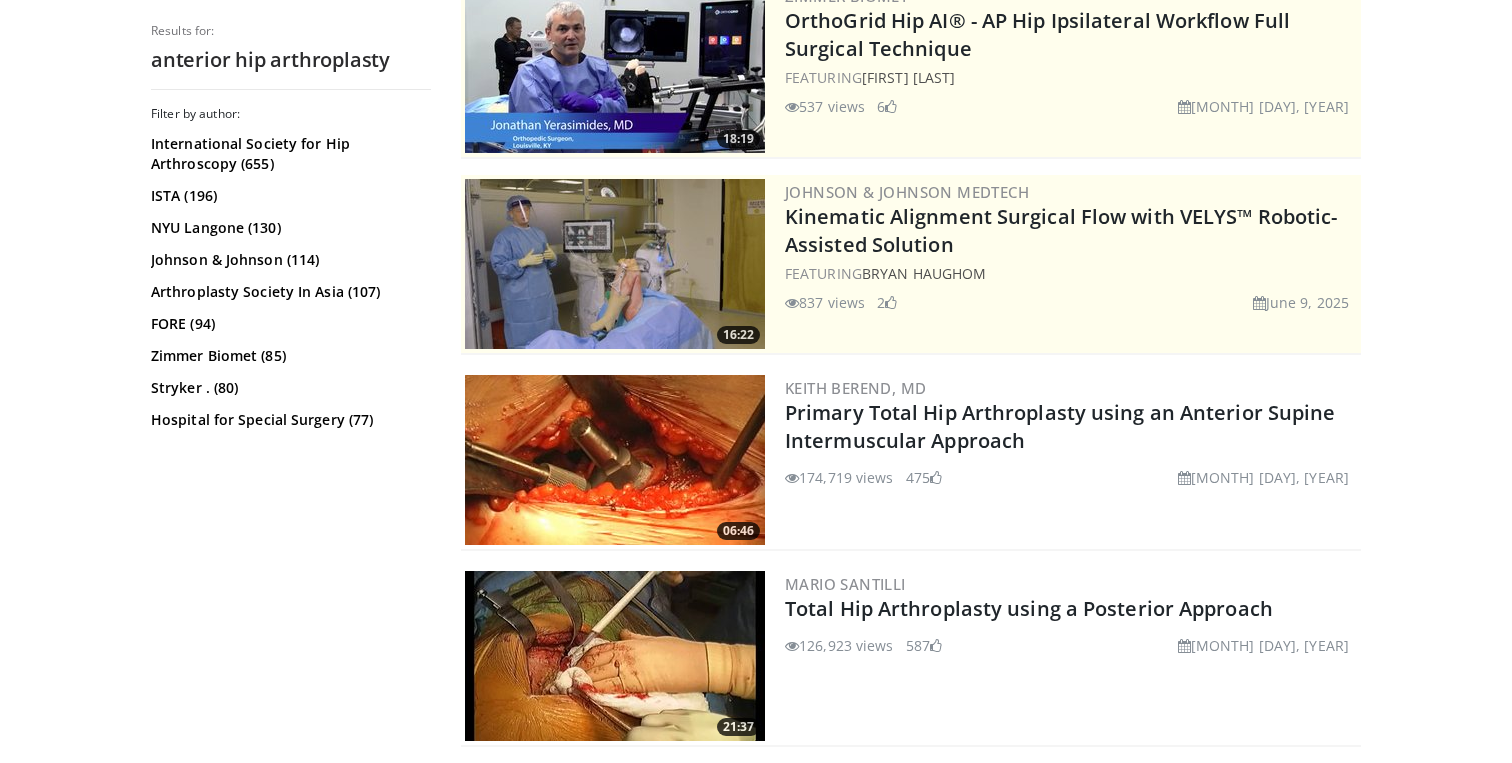scroll, scrollTop: 255, scrollLeft: 0, axis: vertical 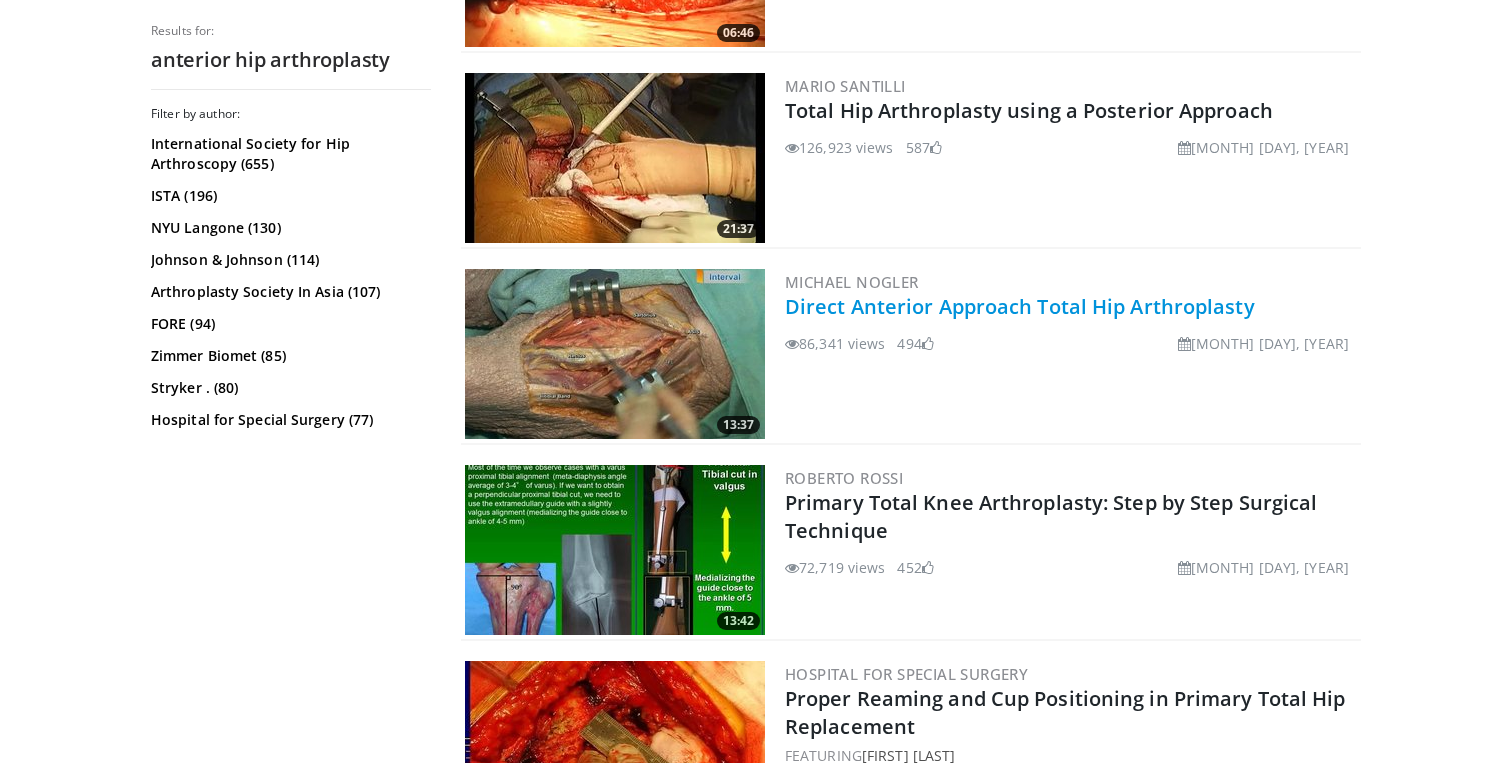 click on "Direct Anterior Approach Total Hip Arthroplasty" at bounding box center (1020, 306) 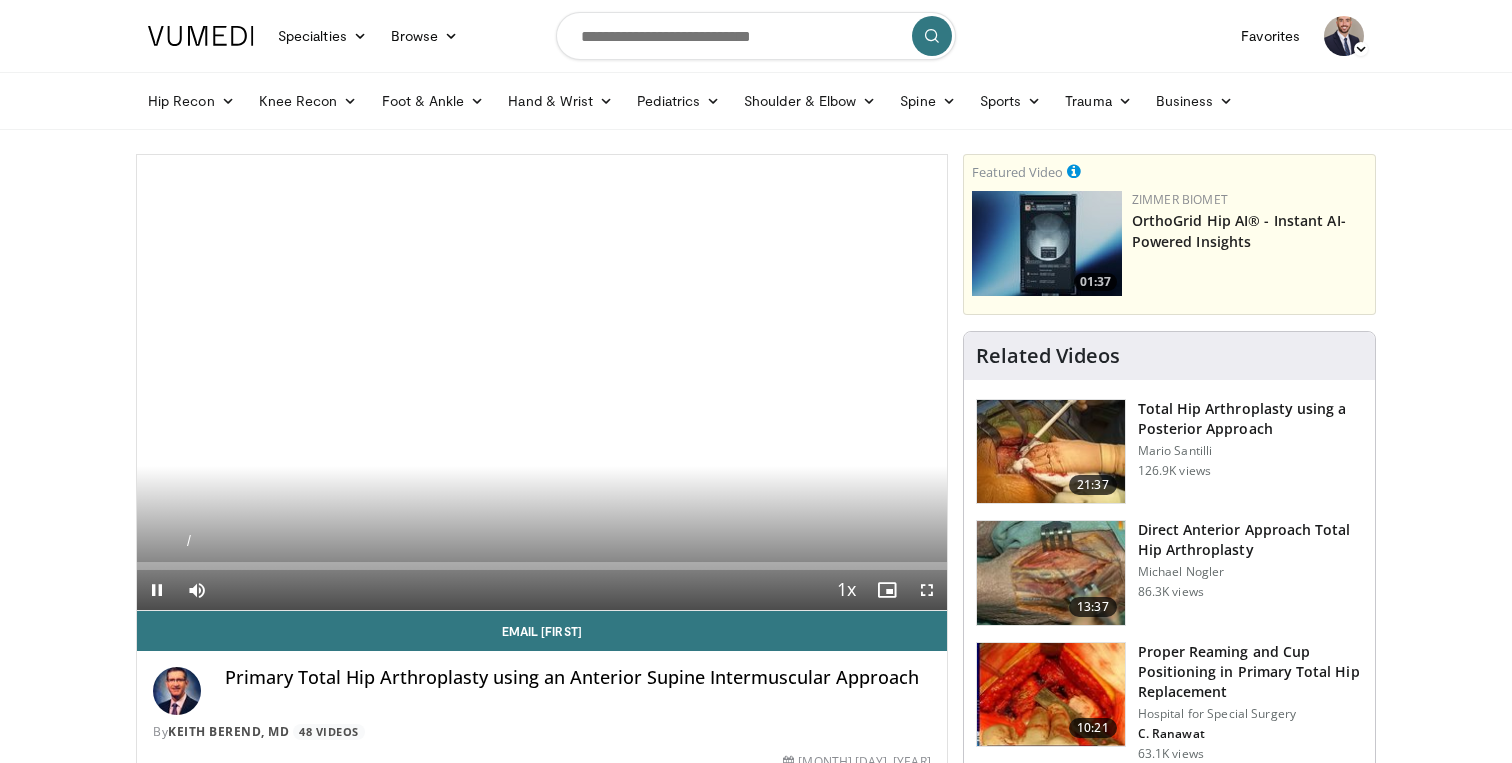 scroll, scrollTop: 0, scrollLeft: 0, axis: both 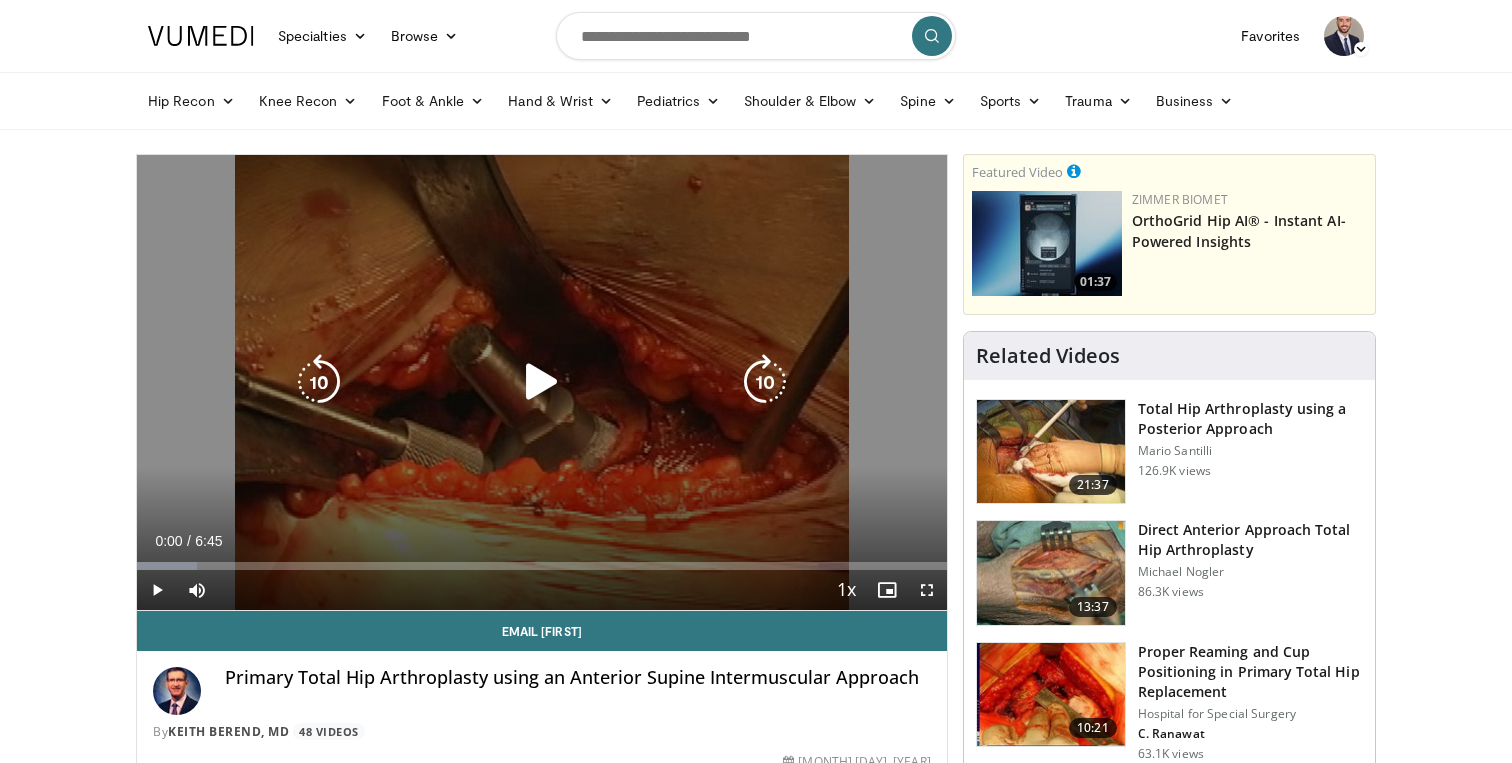 click at bounding box center (542, 382) 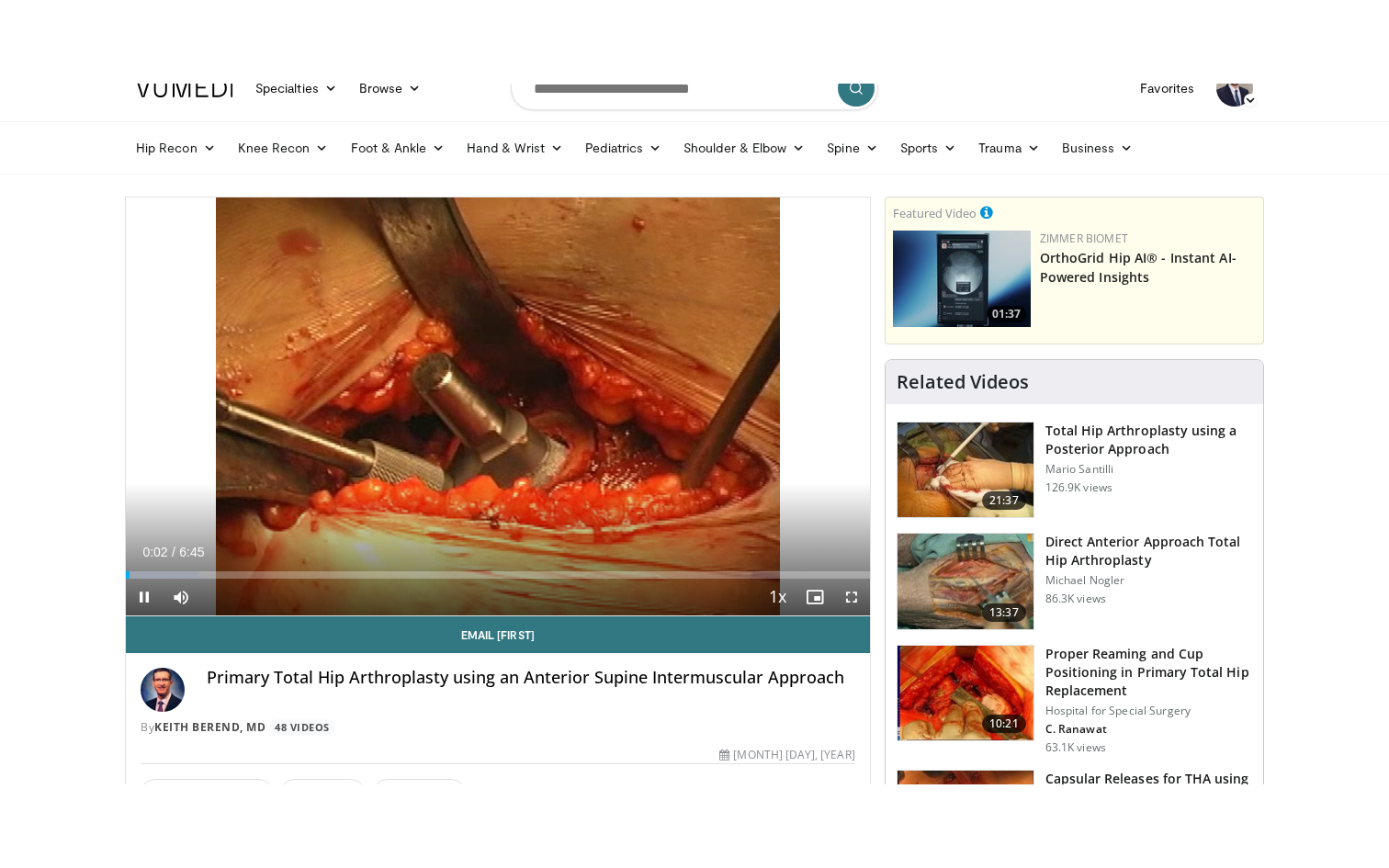 scroll, scrollTop: 0, scrollLeft: 0, axis: both 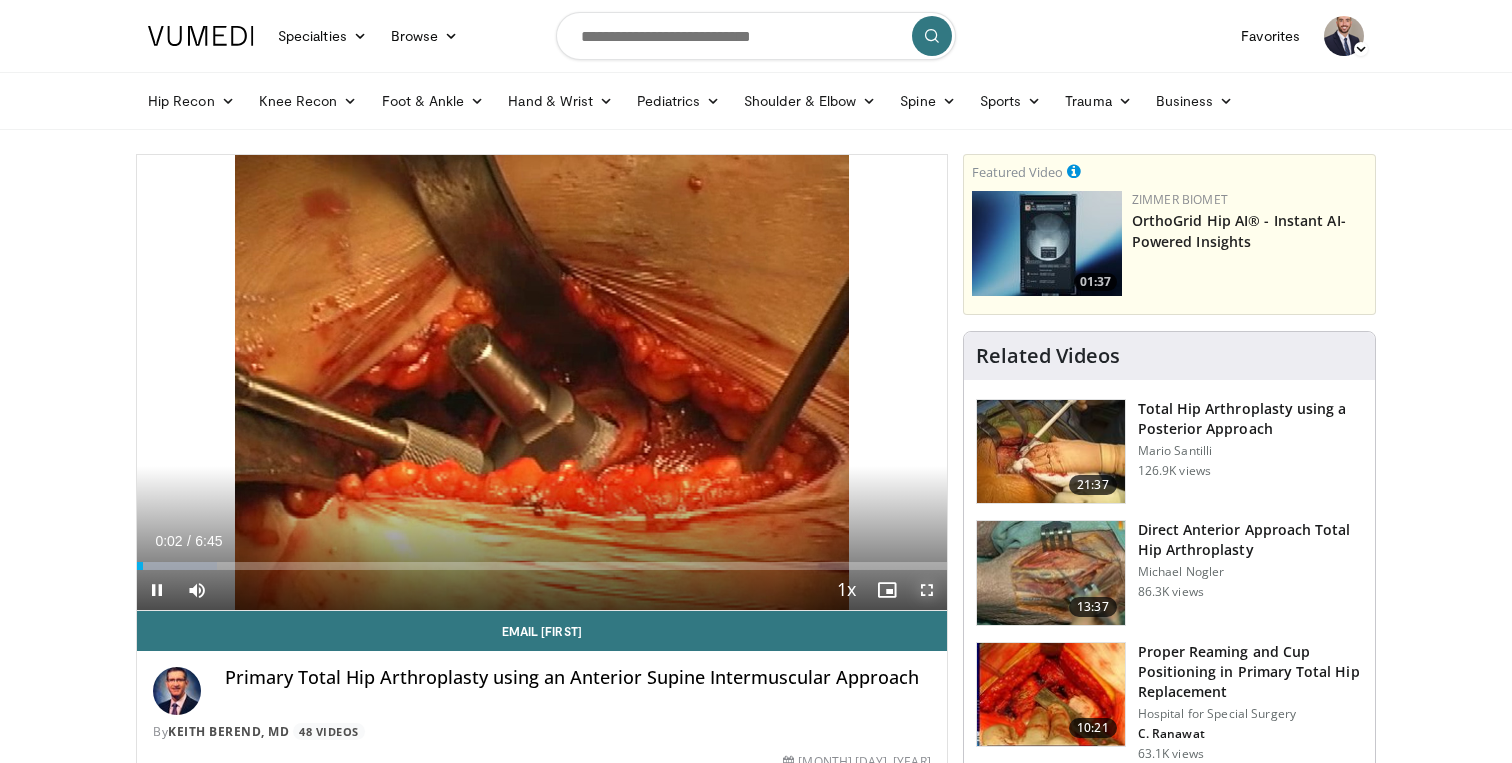 click at bounding box center [927, 590] 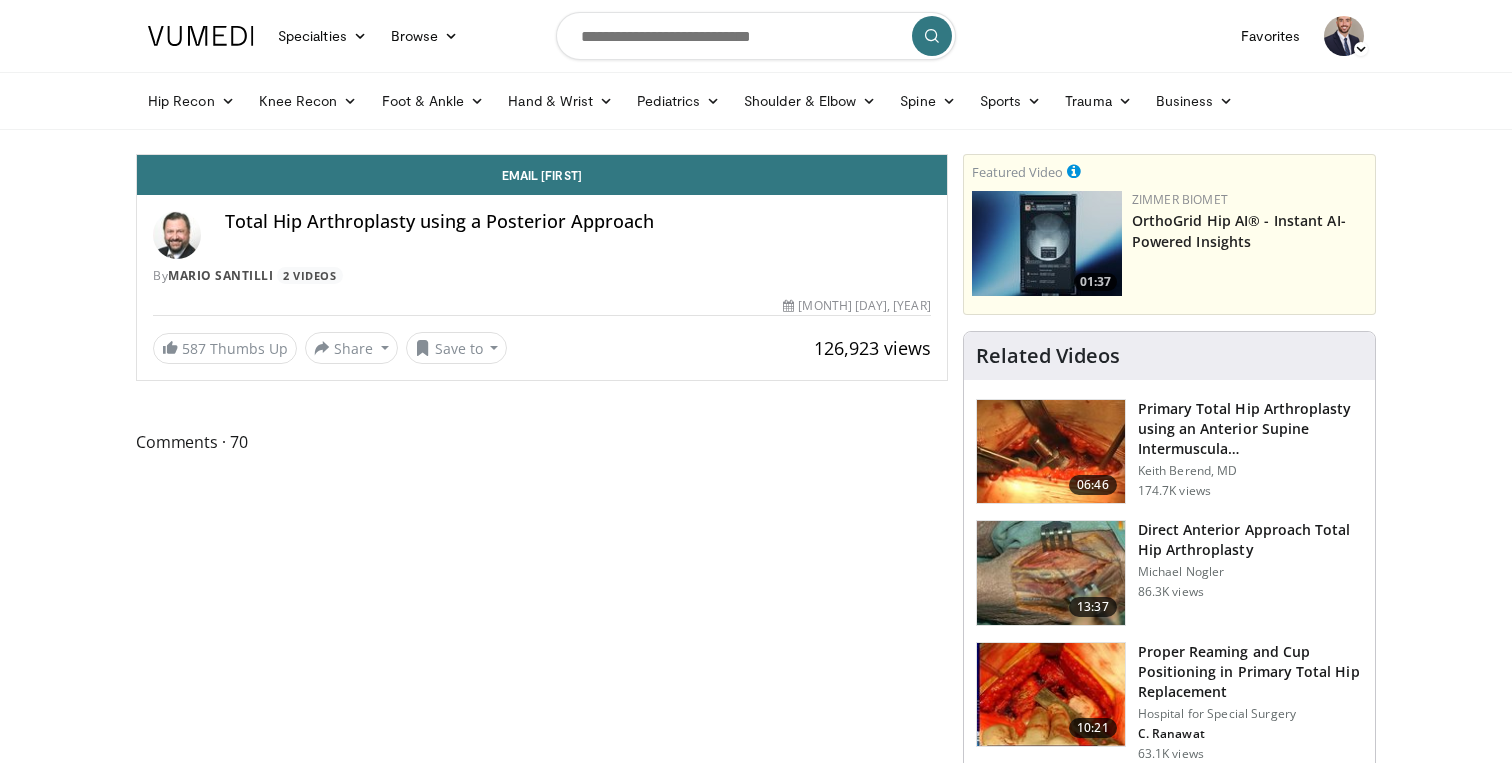 scroll, scrollTop: 0, scrollLeft: 0, axis: both 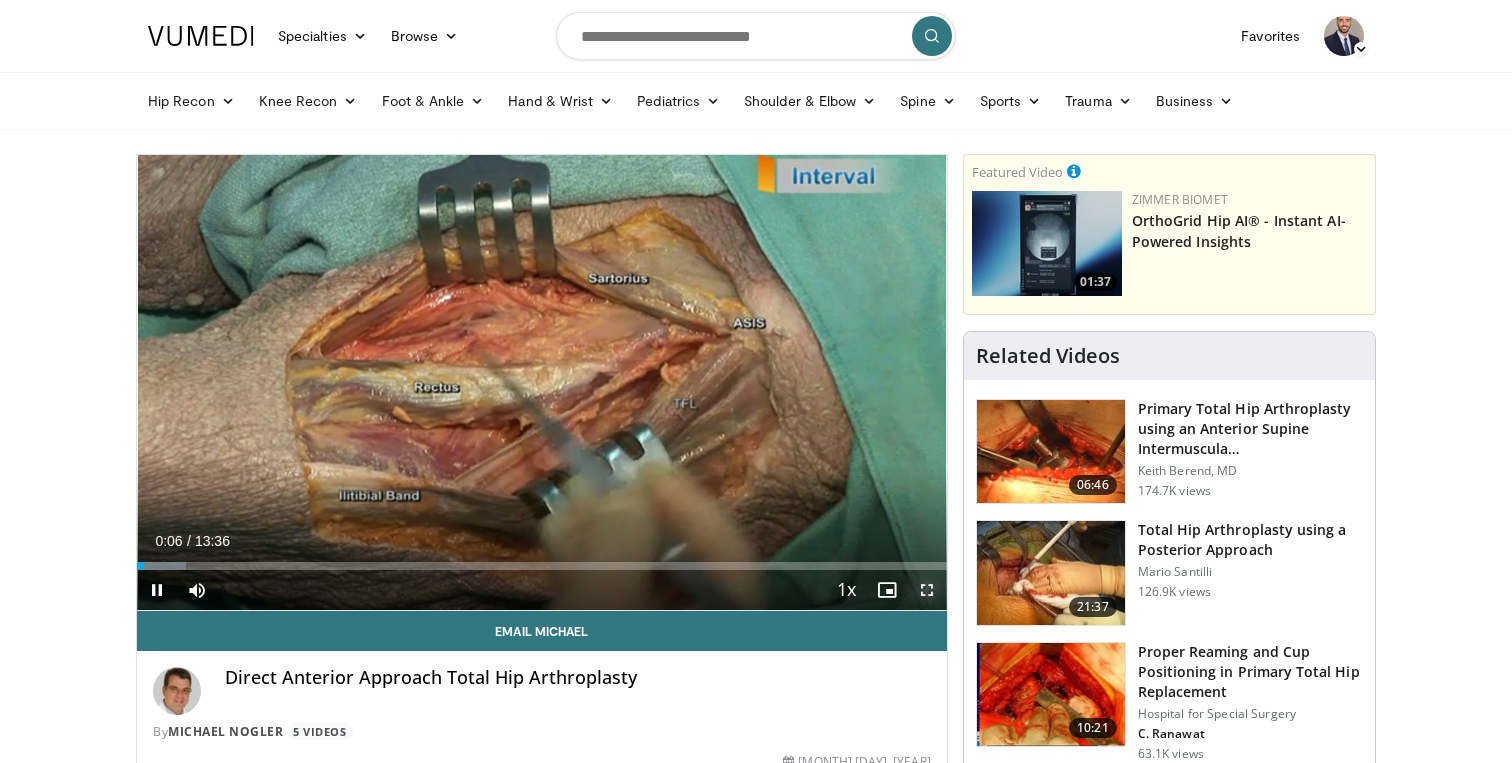 click at bounding box center (927, 590) 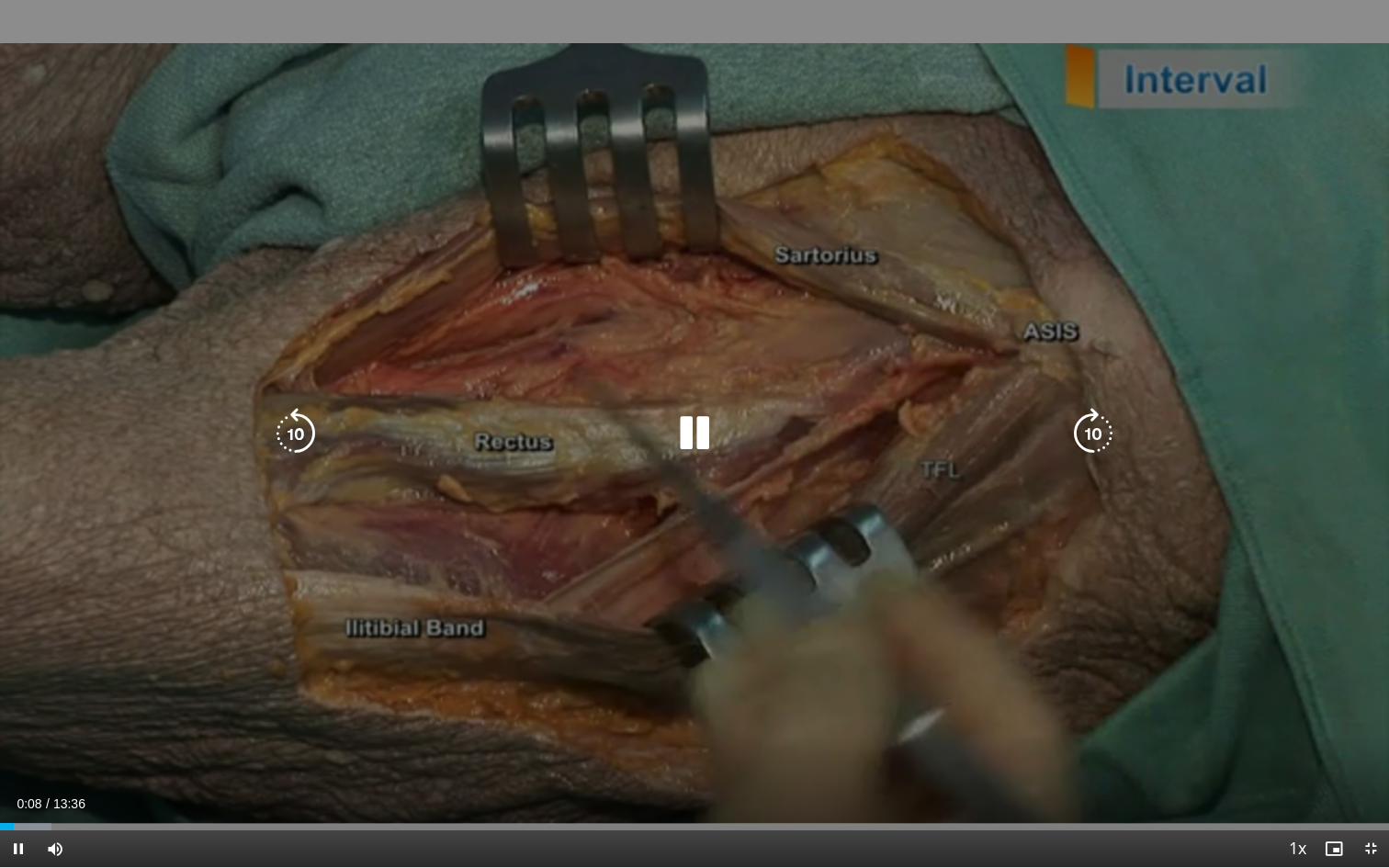 click at bounding box center (1093, 434) 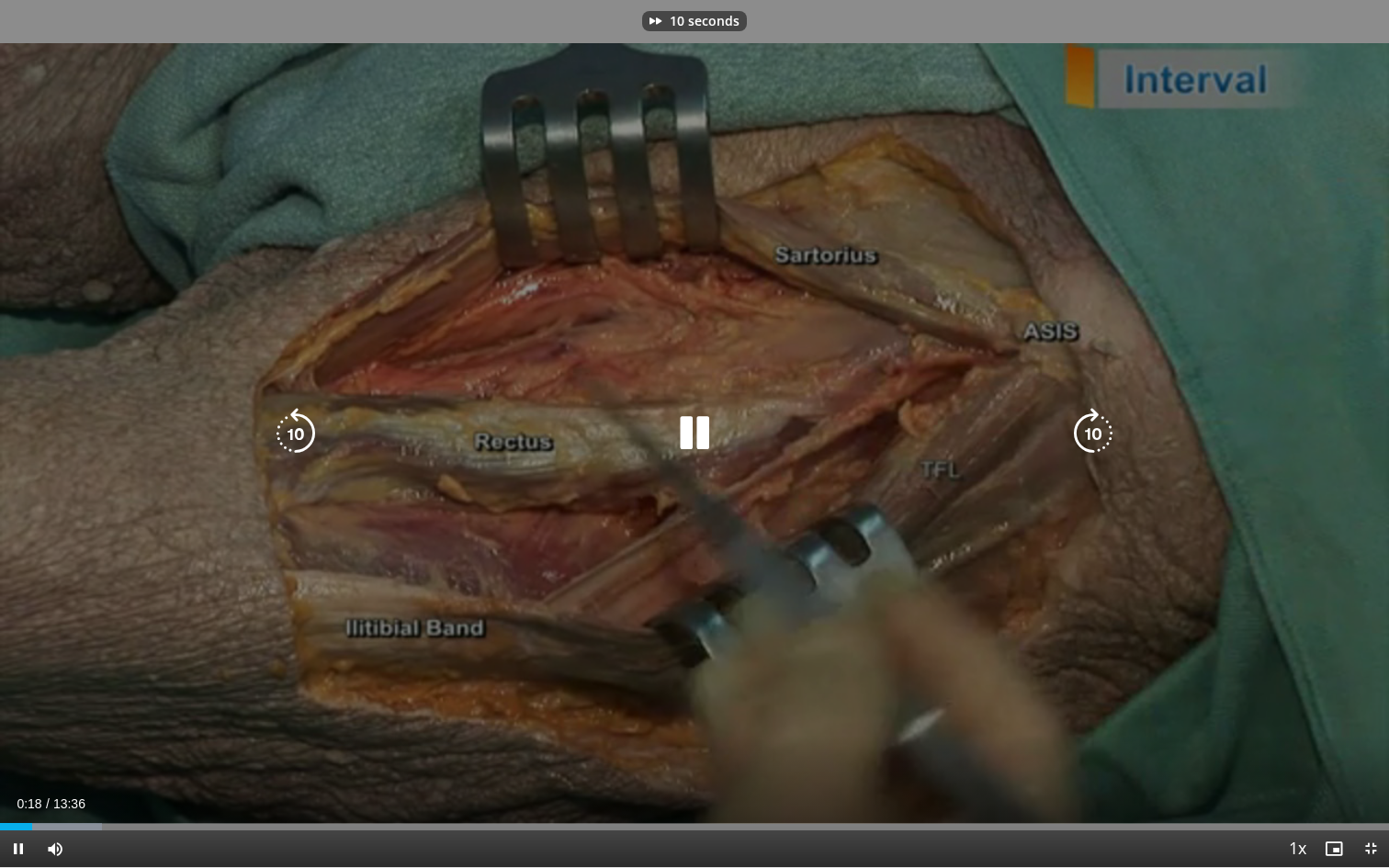 click at bounding box center (1093, 434) 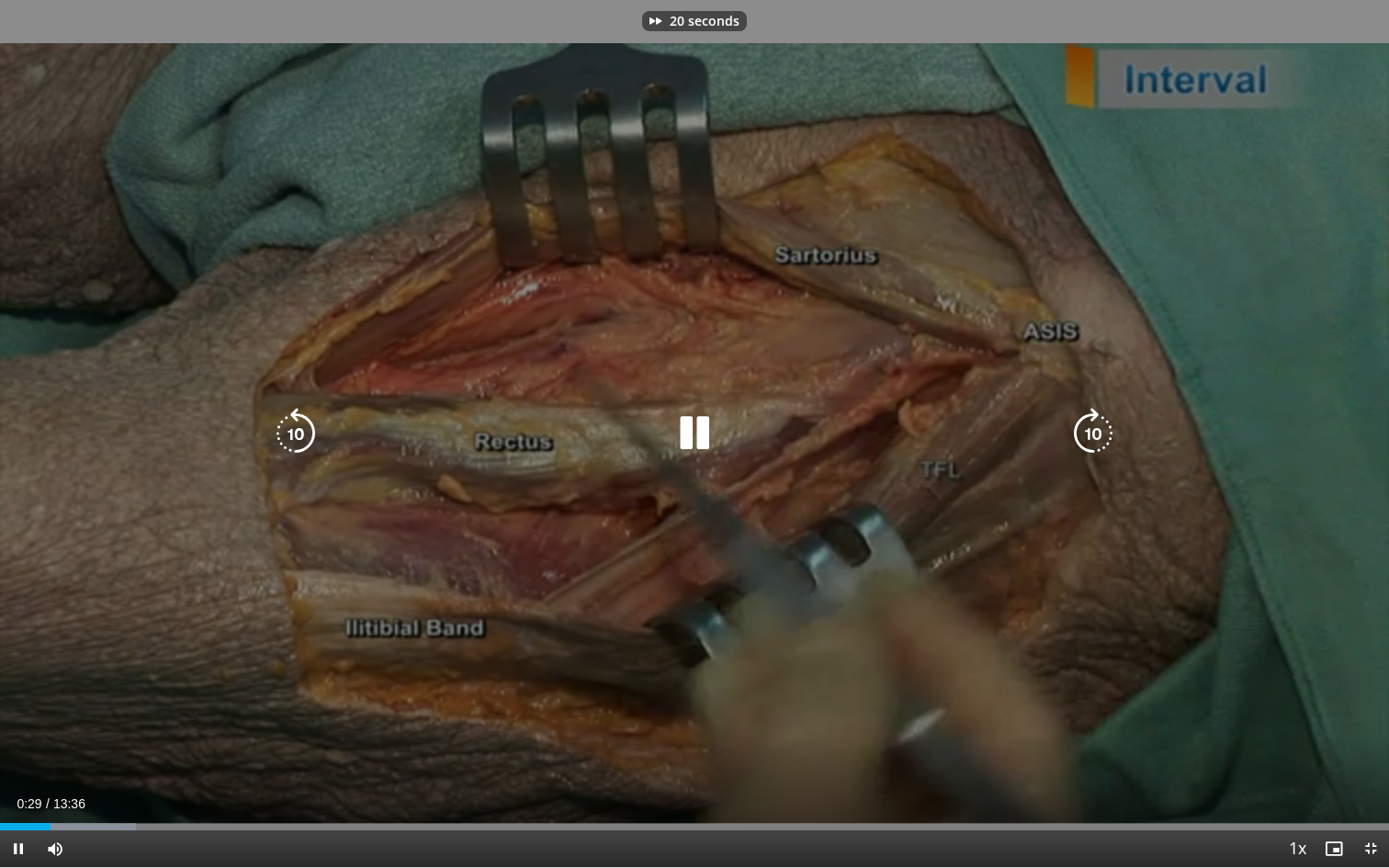 click at bounding box center (1093, 434) 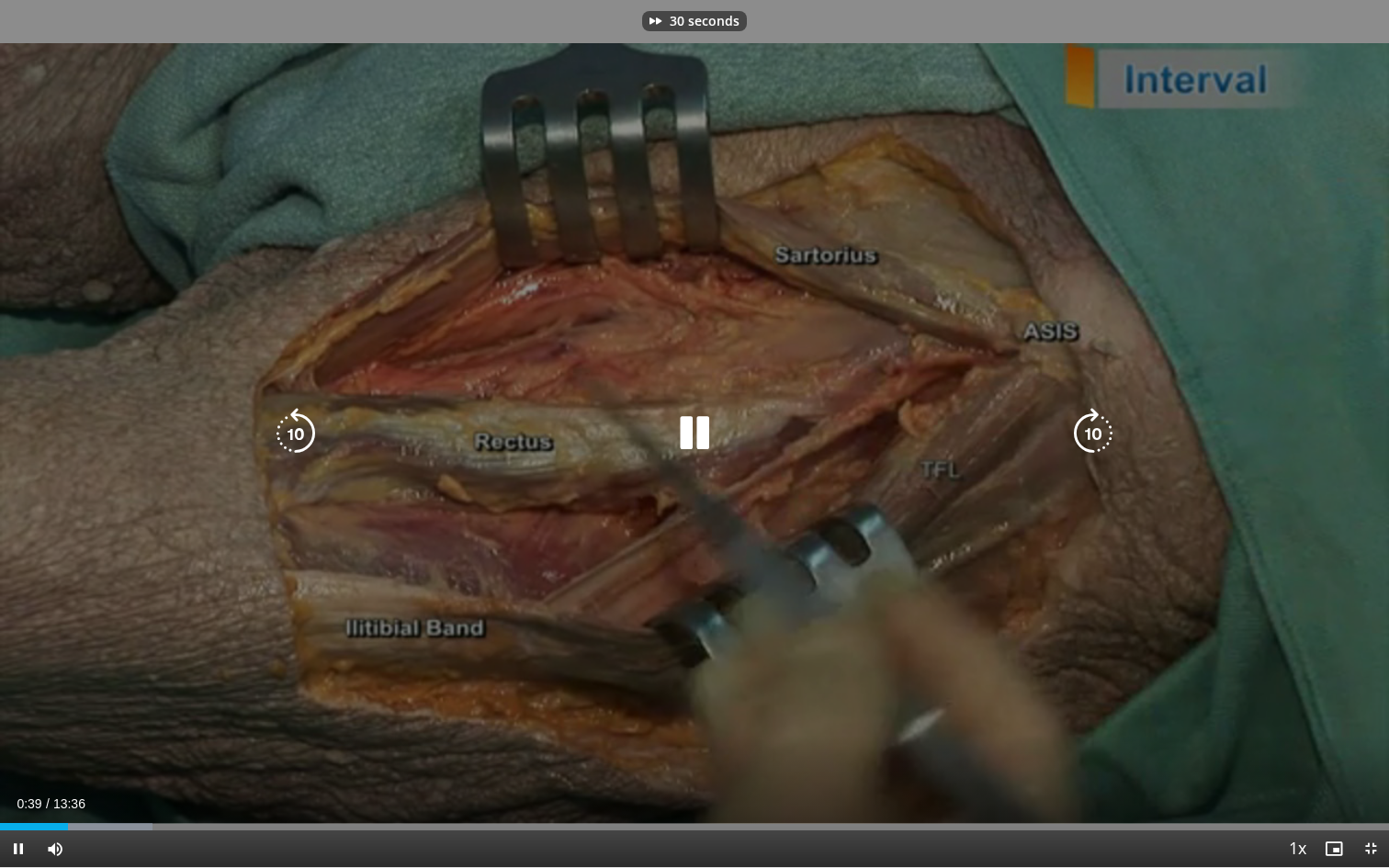 click at bounding box center (1093, 434) 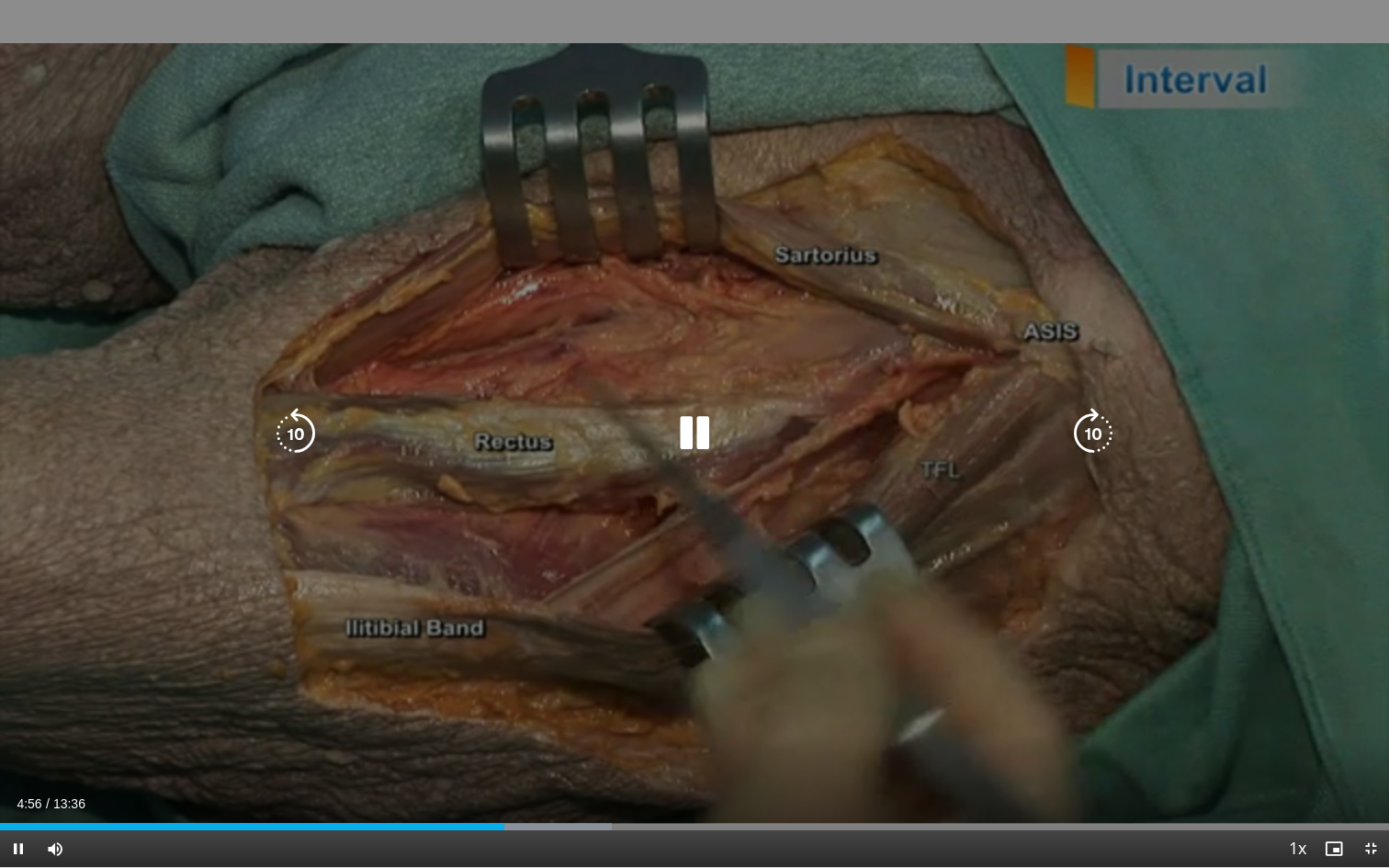 click at bounding box center (694, 434) 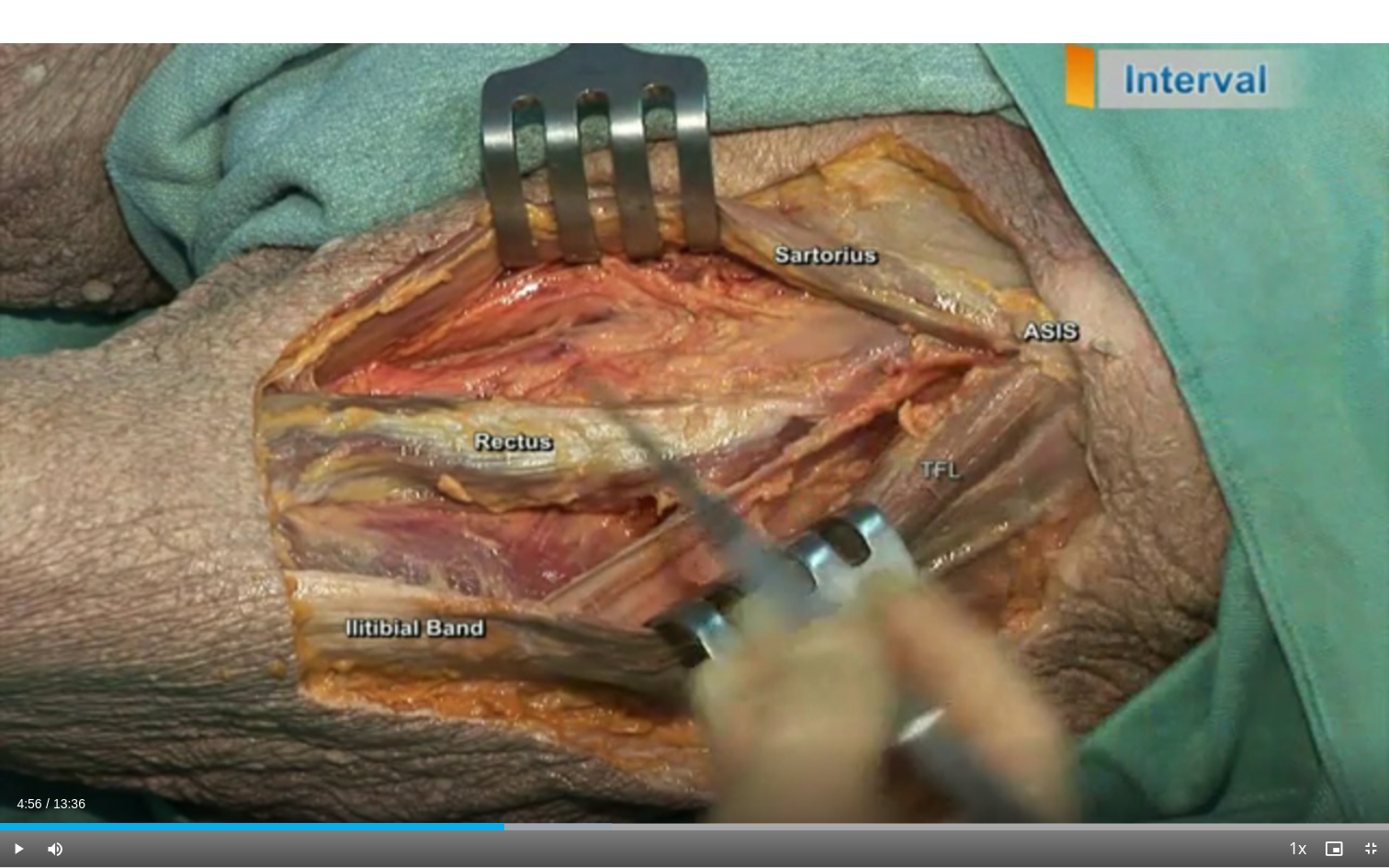 type 